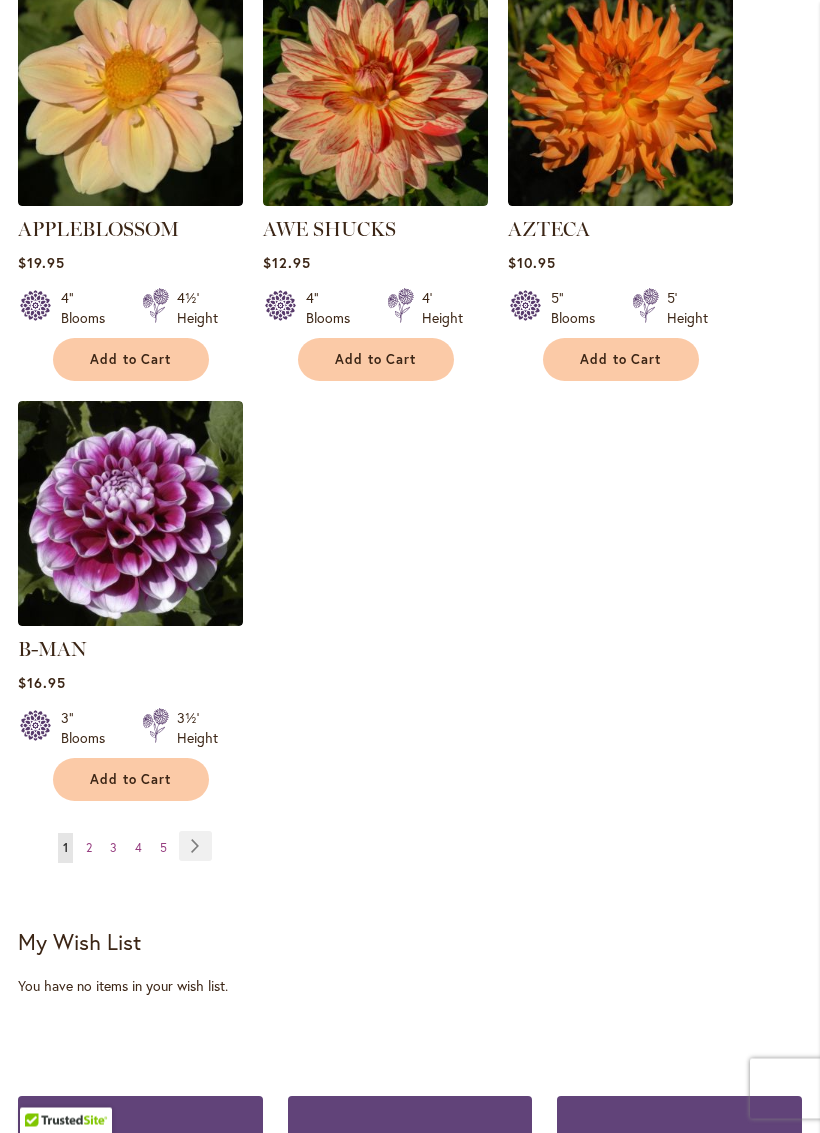 scroll, scrollTop: 2516, scrollLeft: 0, axis: vertical 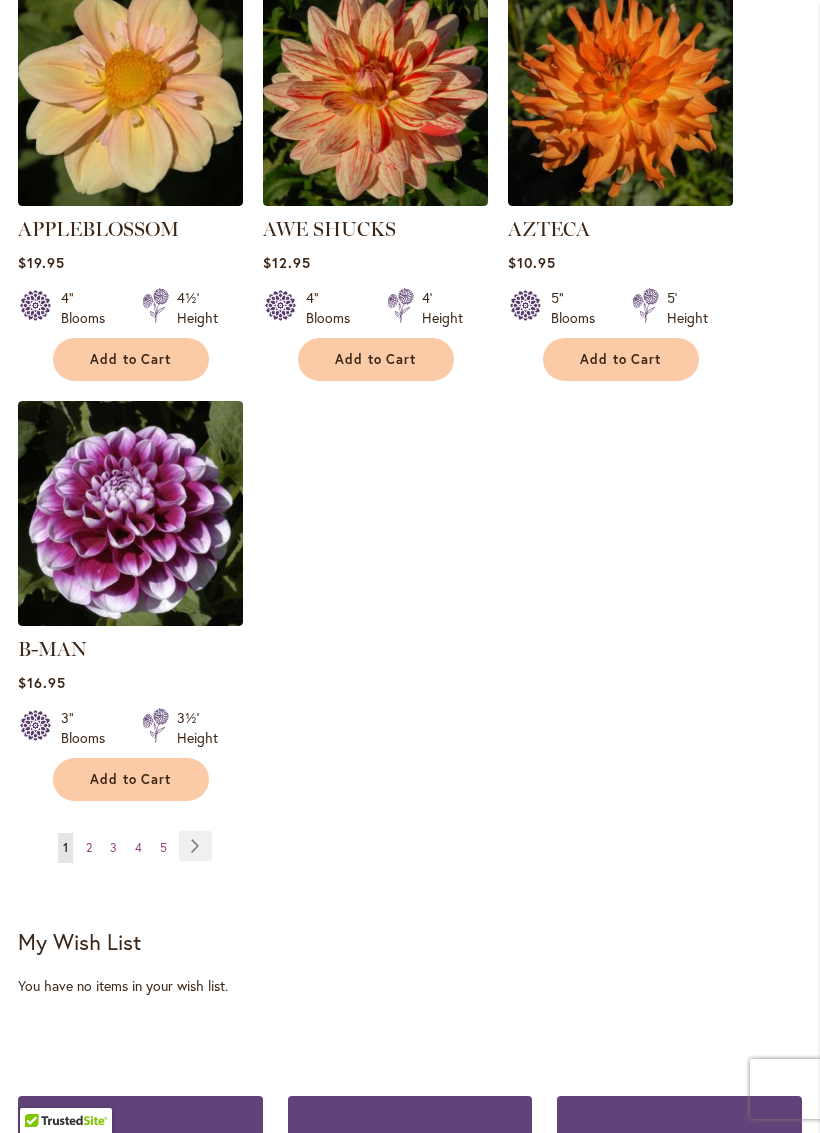 click on "2" at bounding box center (89, 847) 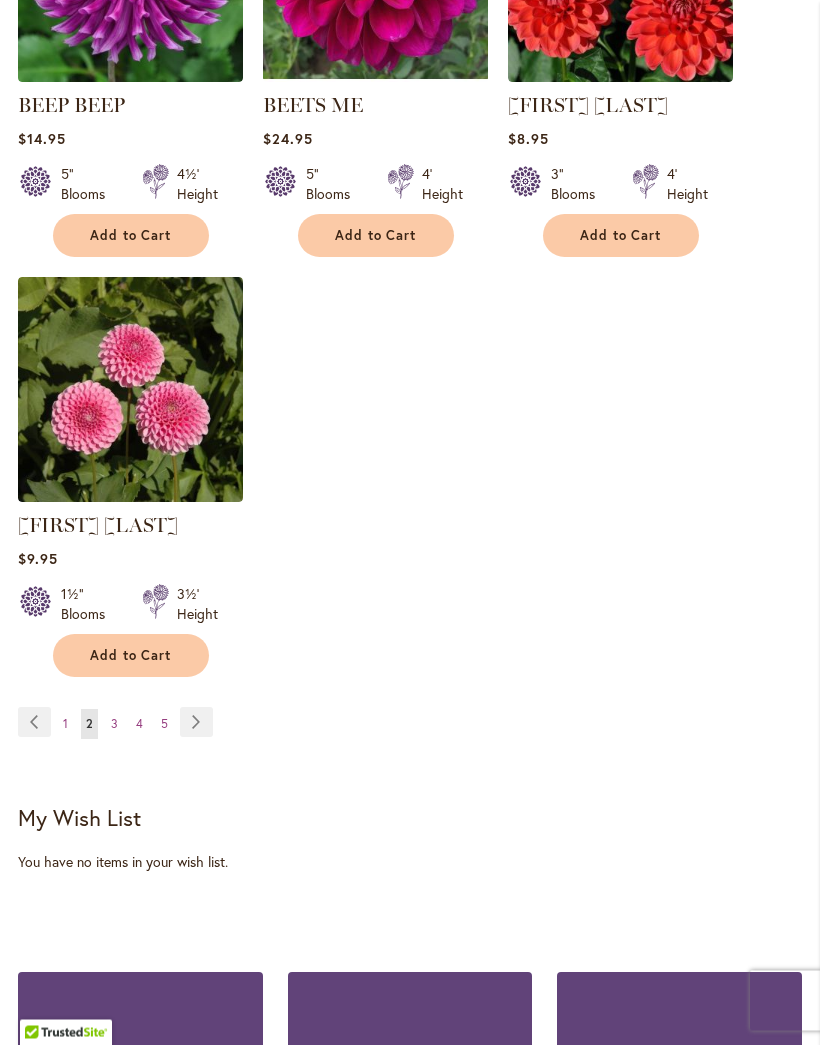 scroll, scrollTop: 2640, scrollLeft: 0, axis: vertical 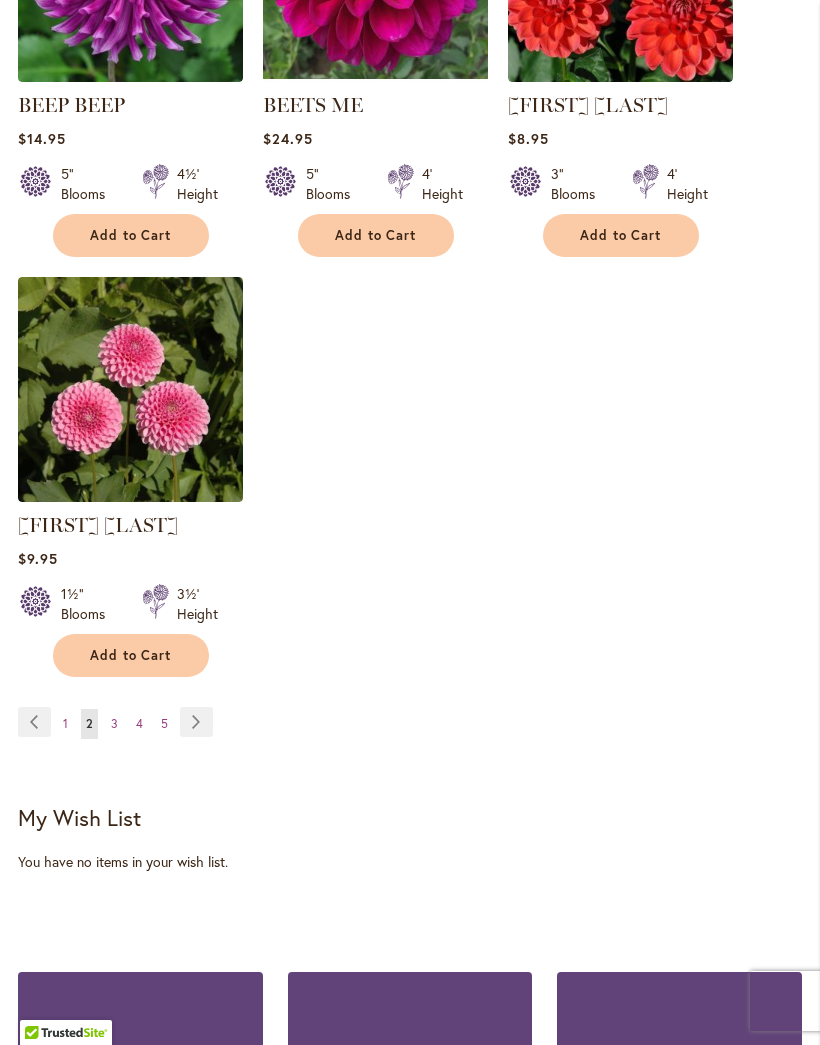 click on "3" at bounding box center [114, 723] 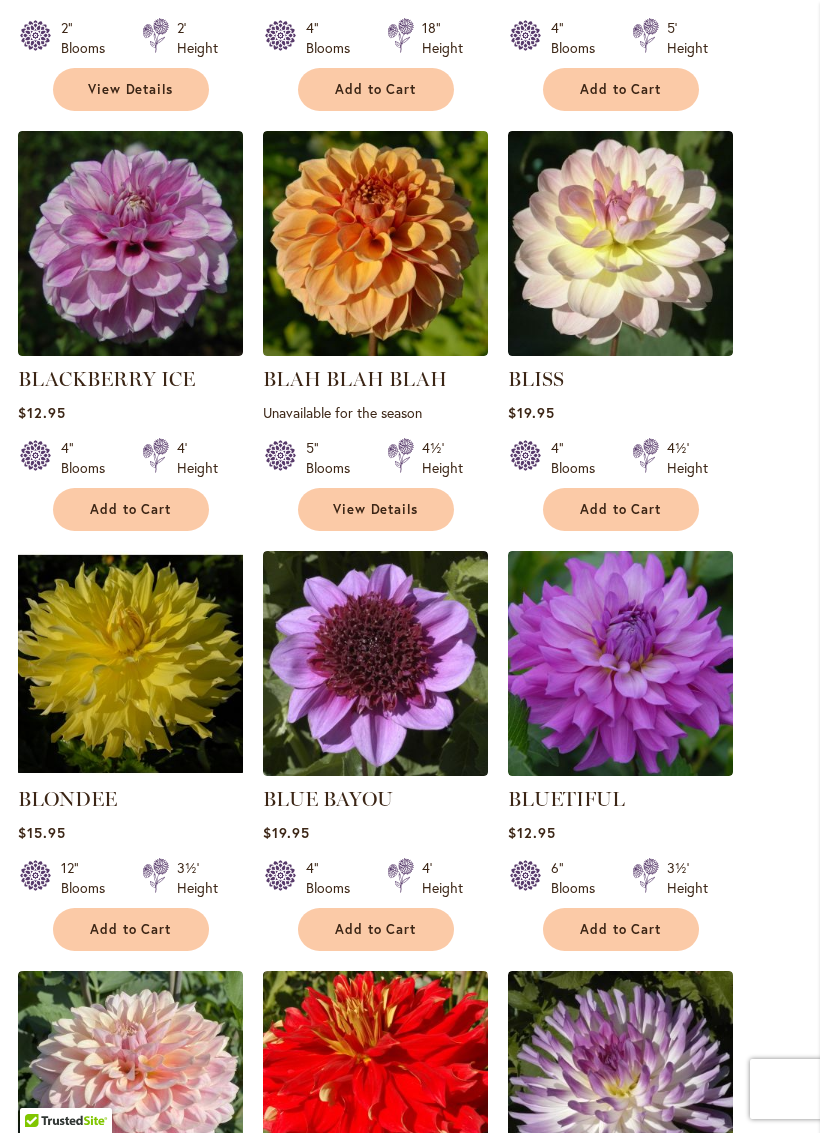 scroll, scrollTop: 1108, scrollLeft: 0, axis: vertical 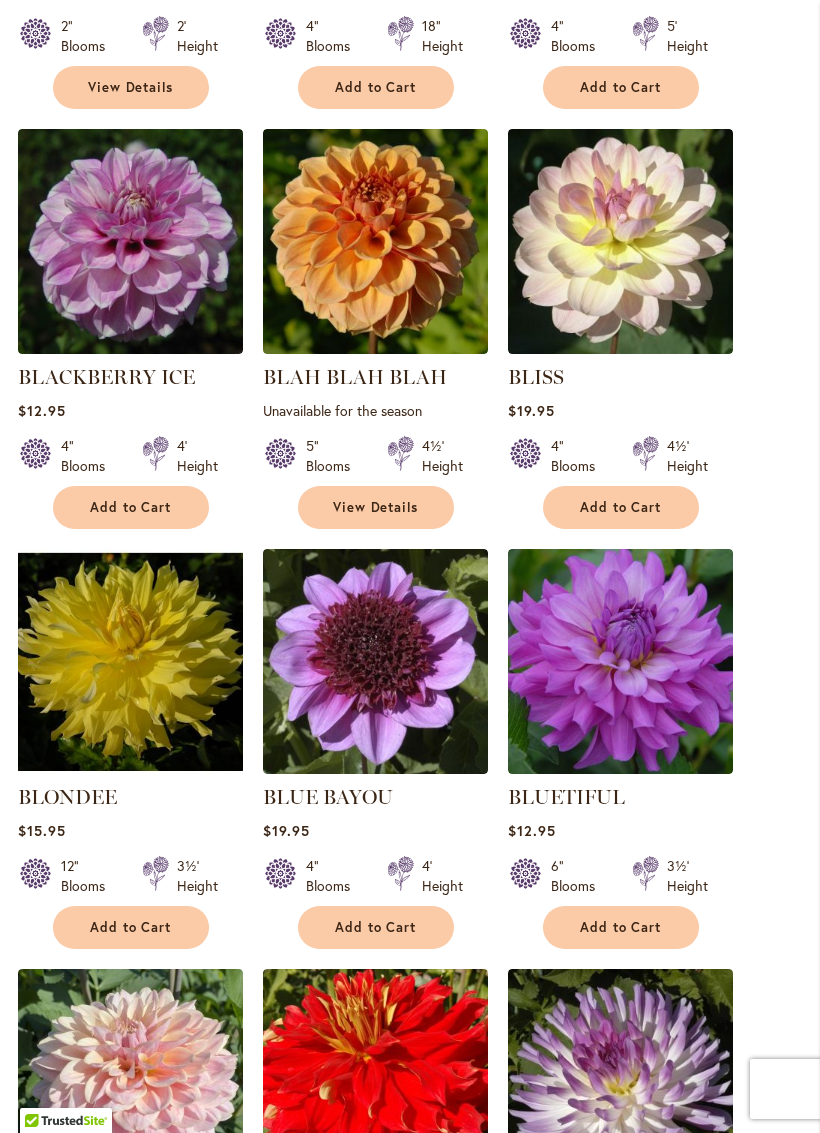 click on "Add to Cart" at bounding box center [376, 927] 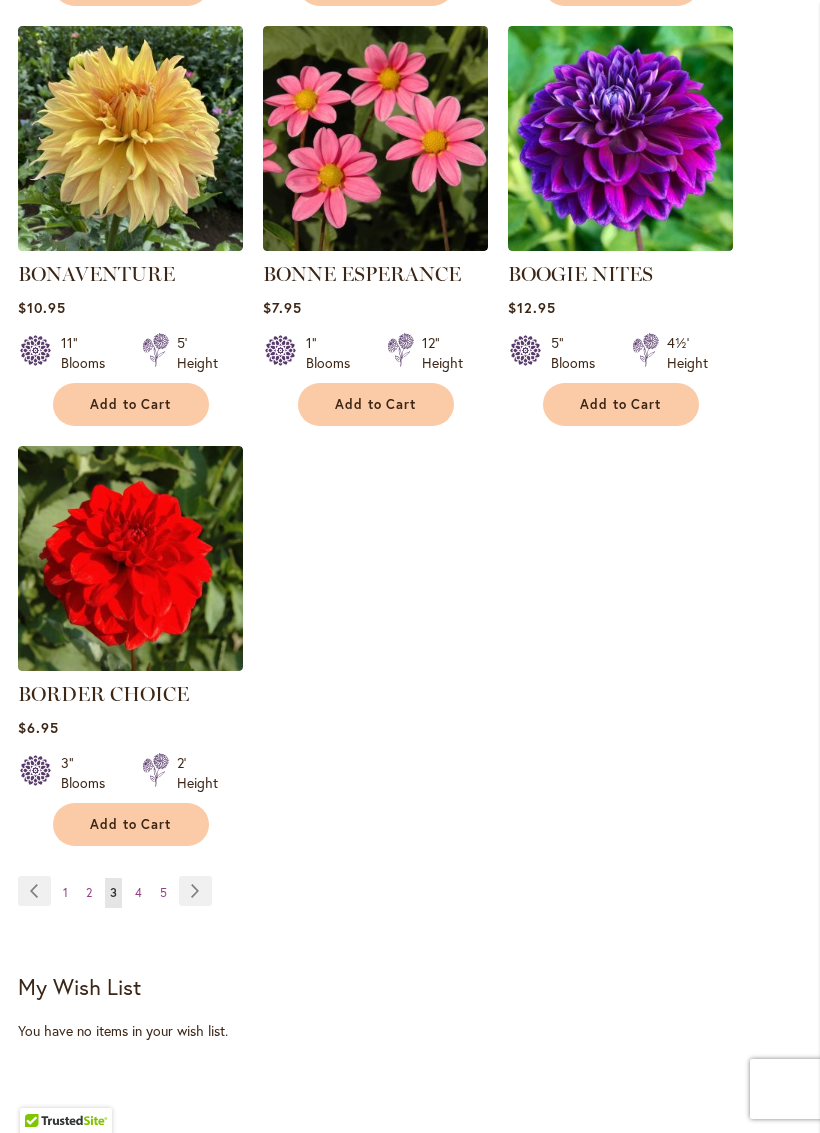 scroll, scrollTop: 2529, scrollLeft: 0, axis: vertical 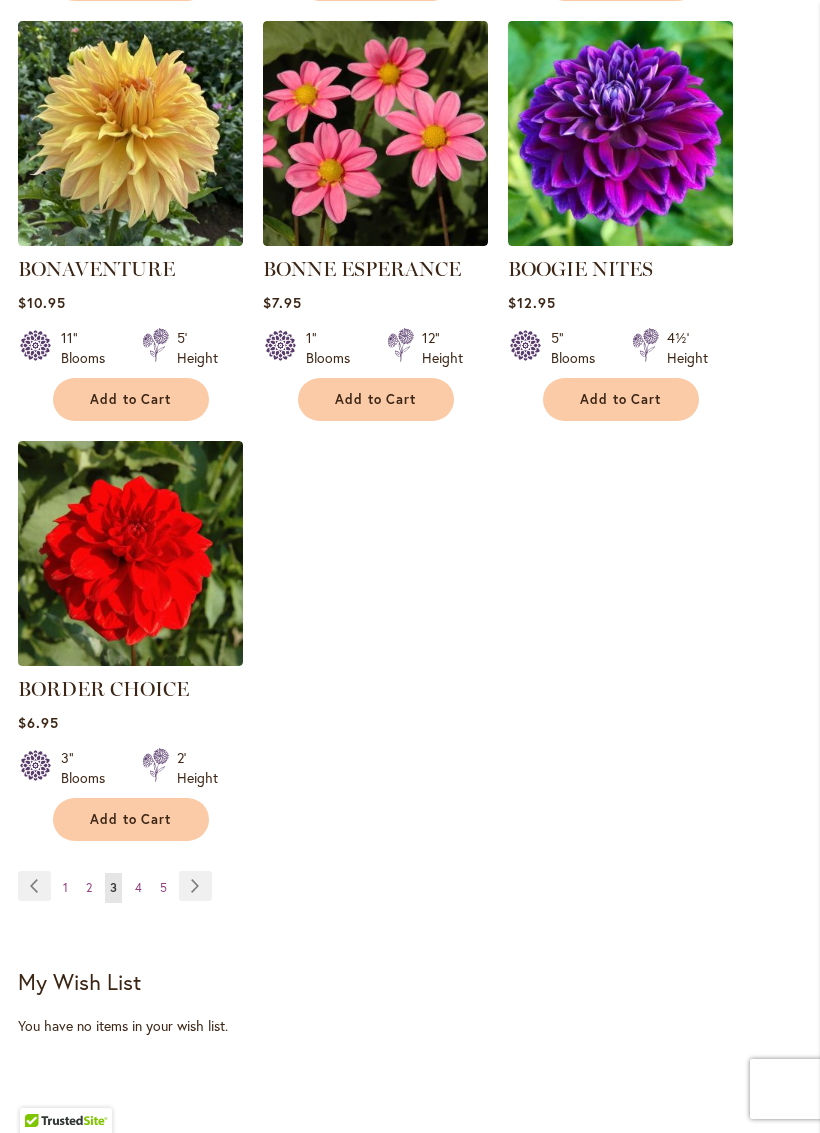 click on "Page
4" at bounding box center (138, 888) 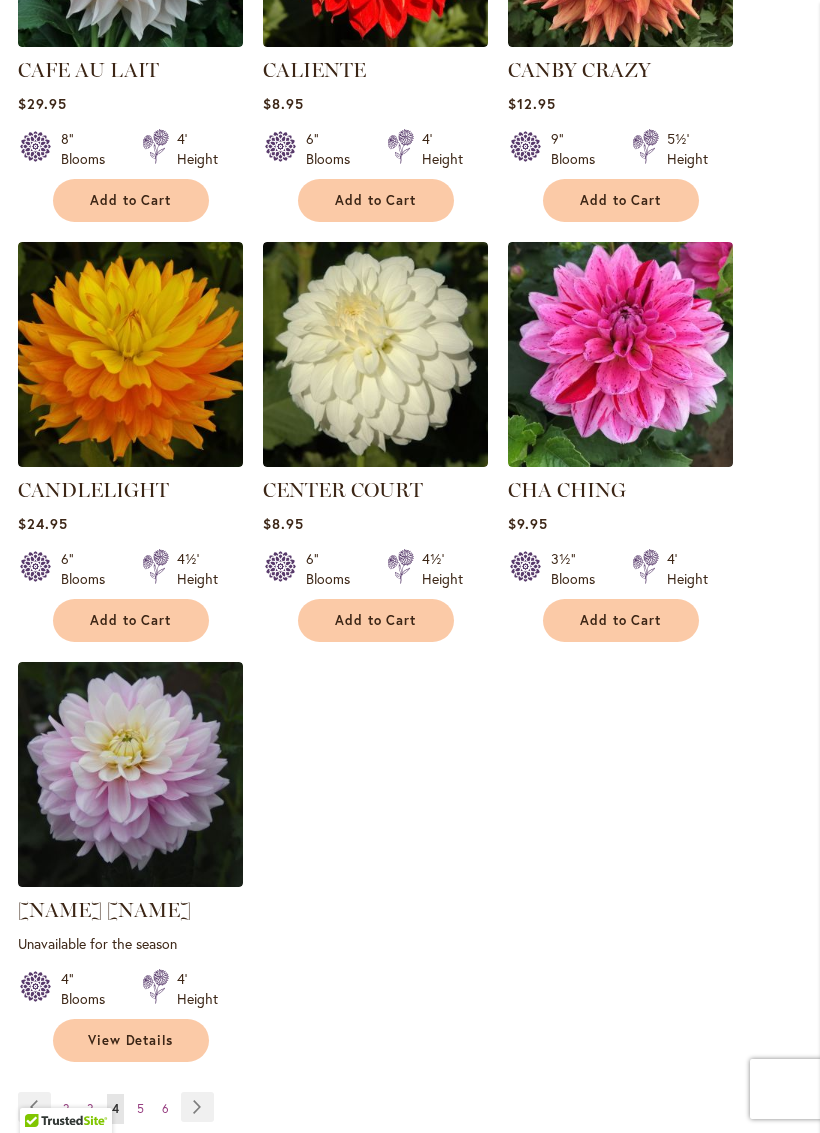 scroll, scrollTop: 2284, scrollLeft: 0, axis: vertical 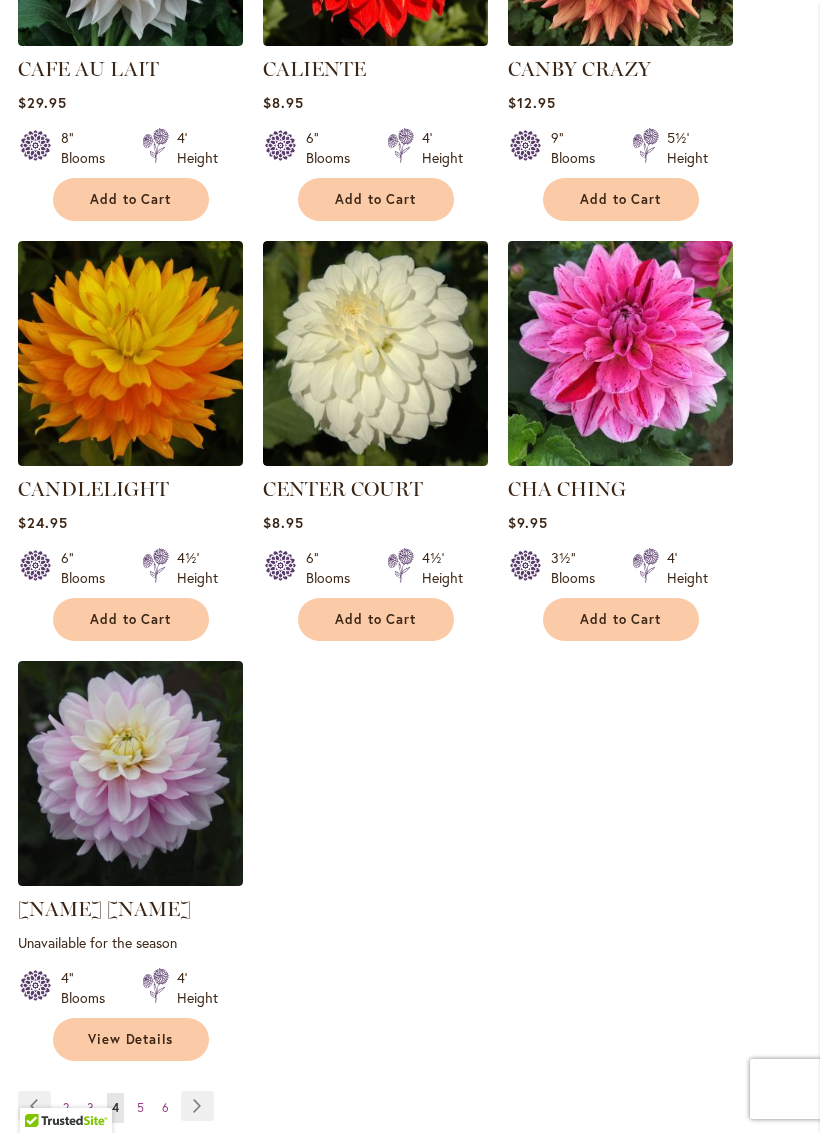 click on "BRANDON MICHAEL
Rating:
90%
2                  Reviews
$22.95
12" Blooms 3' Height" at bounding box center [410, -203] 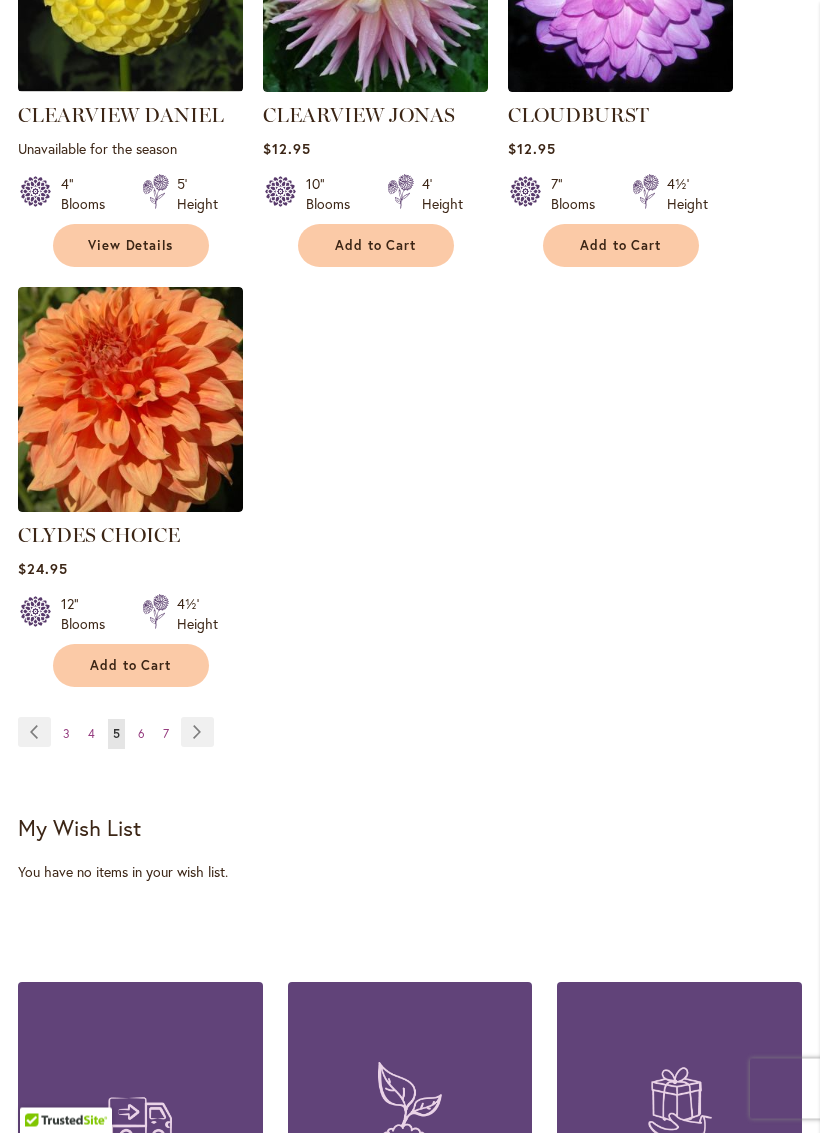 scroll, scrollTop: 2630, scrollLeft: 0, axis: vertical 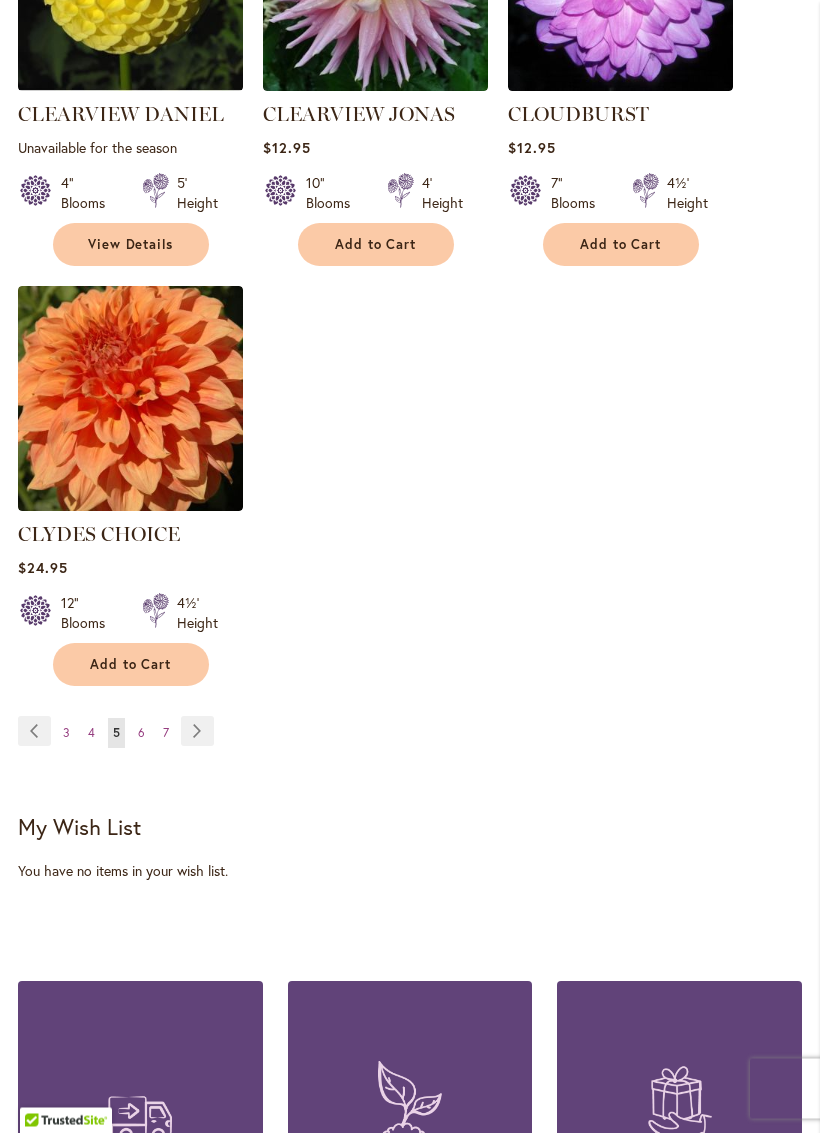 click on "Page
6" at bounding box center (141, 734) 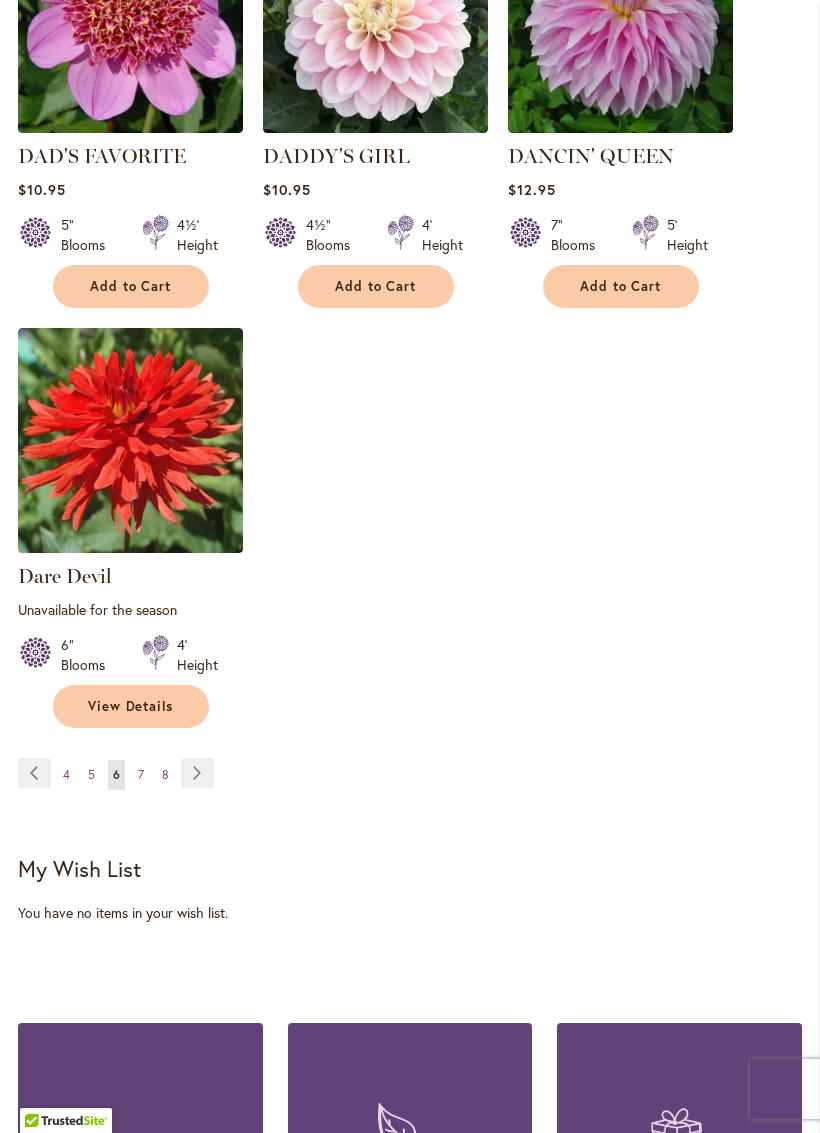 scroll, scrollTop: 2638, scrollLeft: 0, axis: vertical 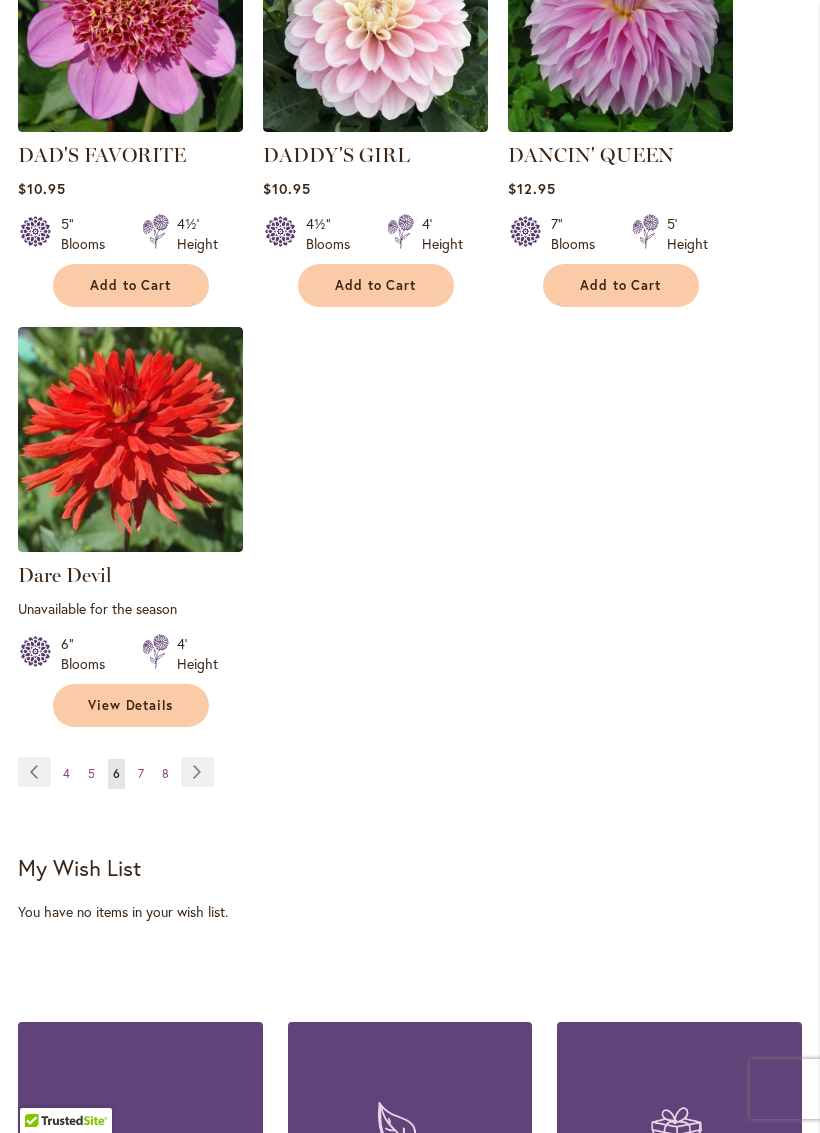 click on "Page
7" at bounding box center (141, 774) 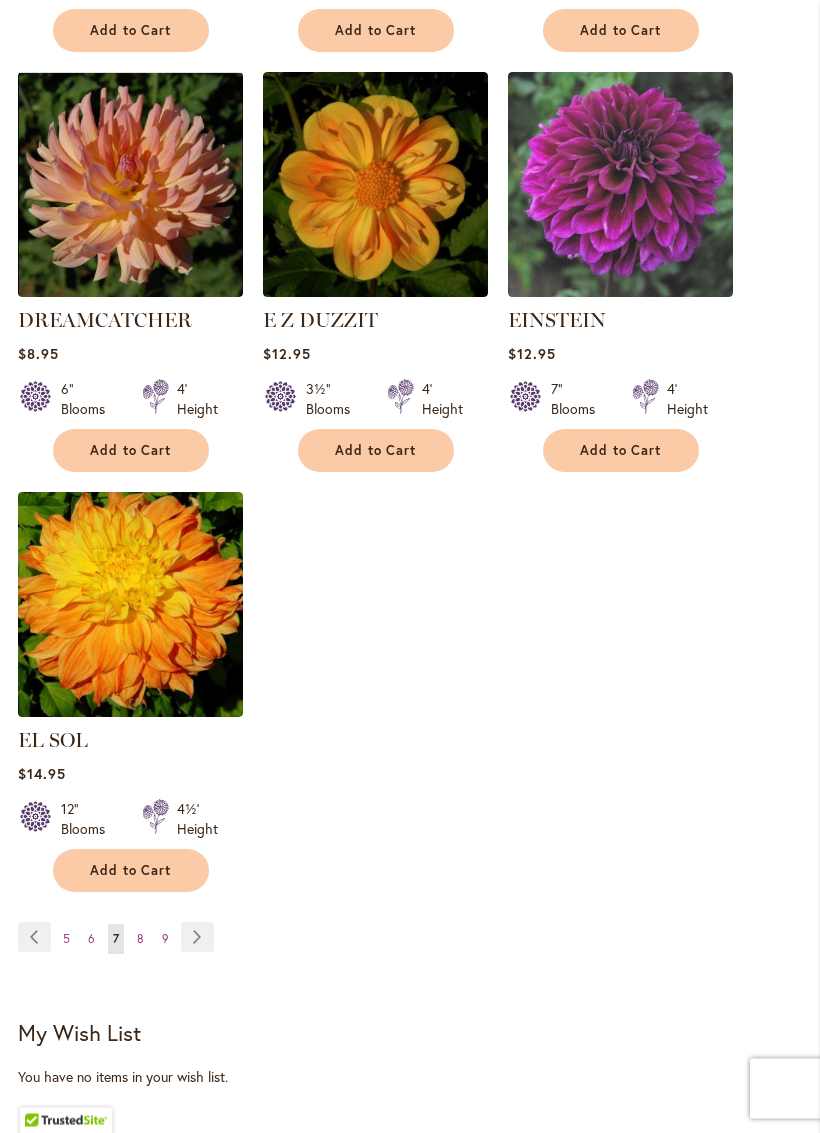 scroll, scrollTop: 2454, scrollLeft: 0, axis: vertical 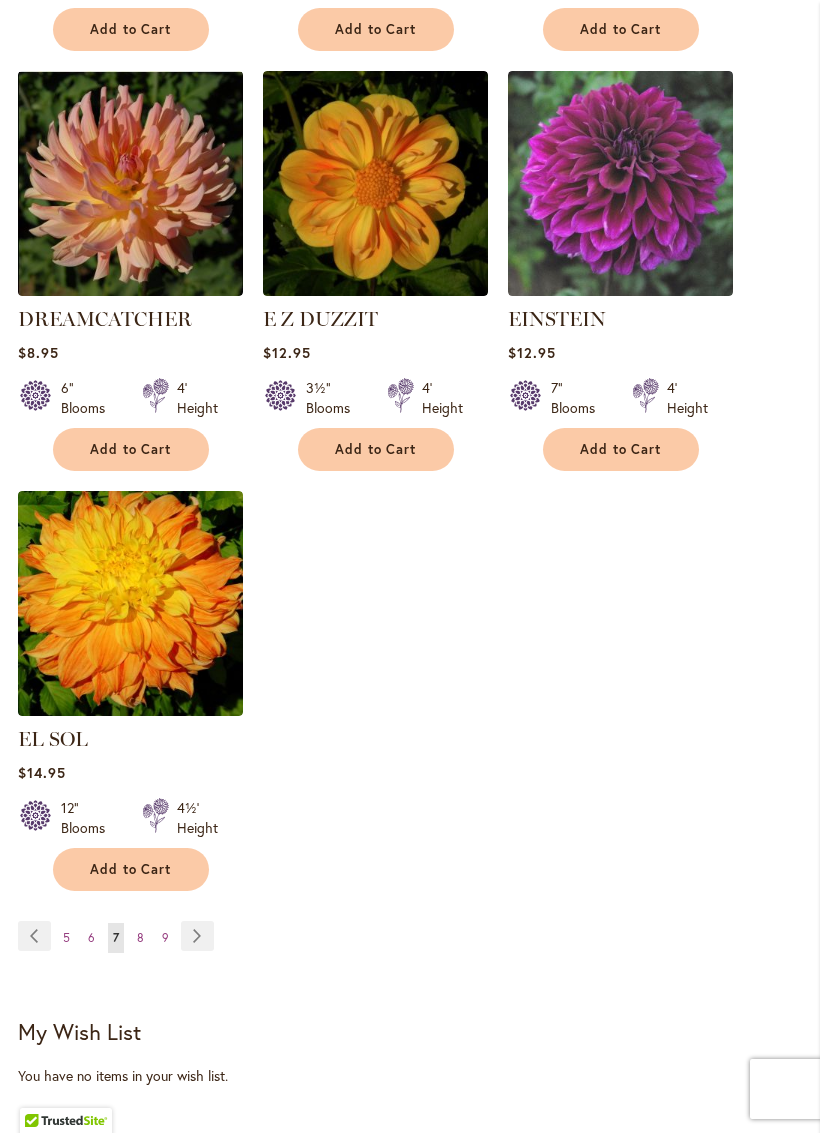 click on "Page
8" at bounding box center (140, 938) 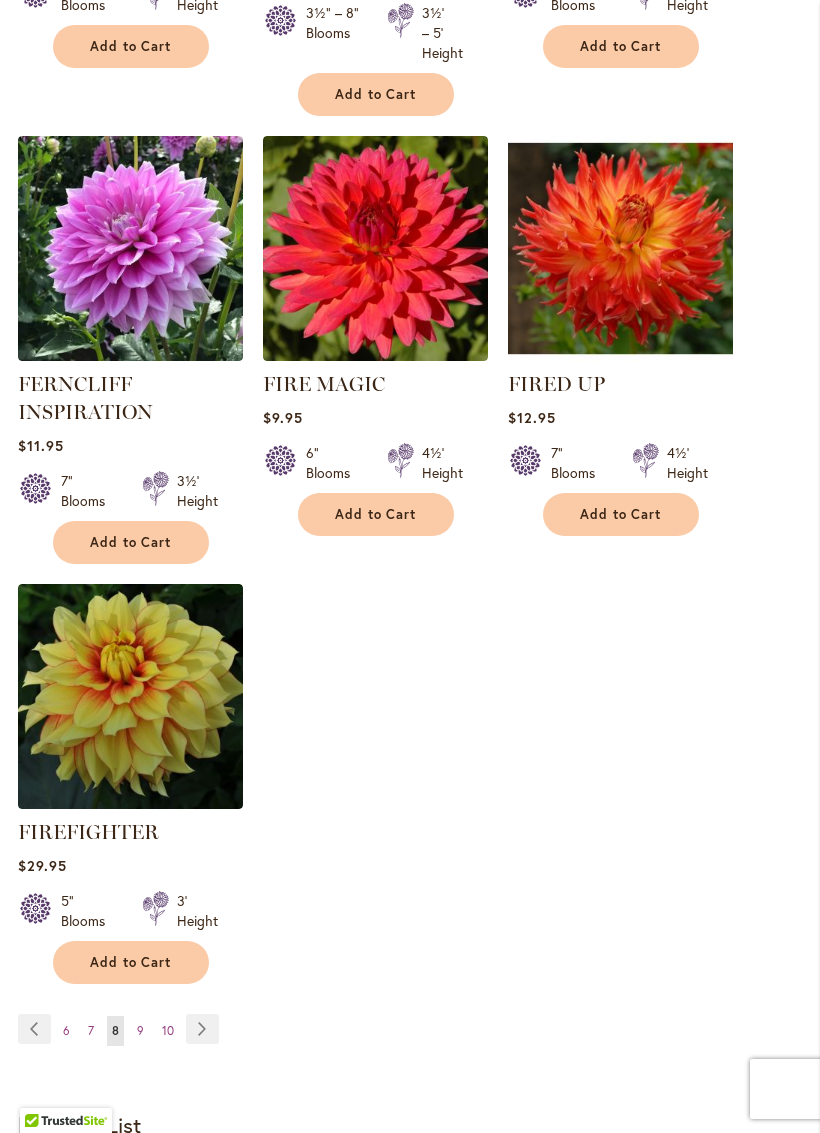 scroll, scrollTop: 2437, scrollLeft: 0, axis: vertical 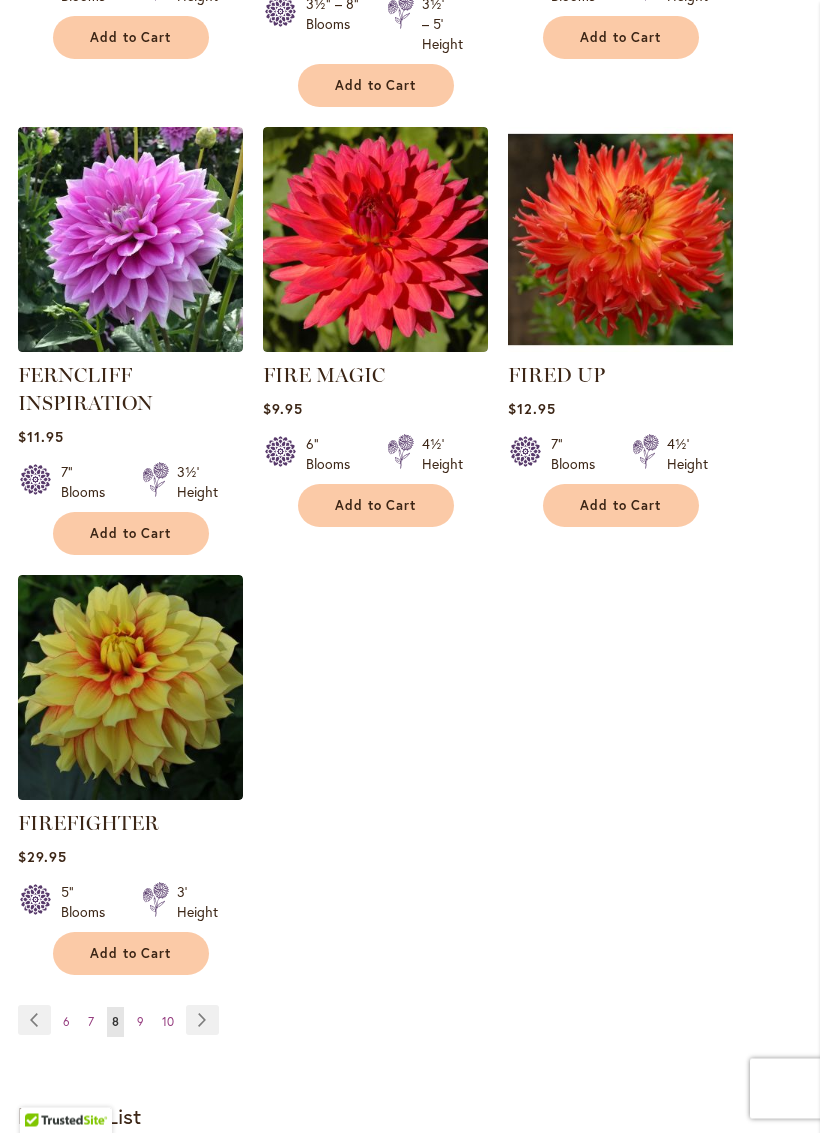 click on "9" at bounding box center (140, 1022) 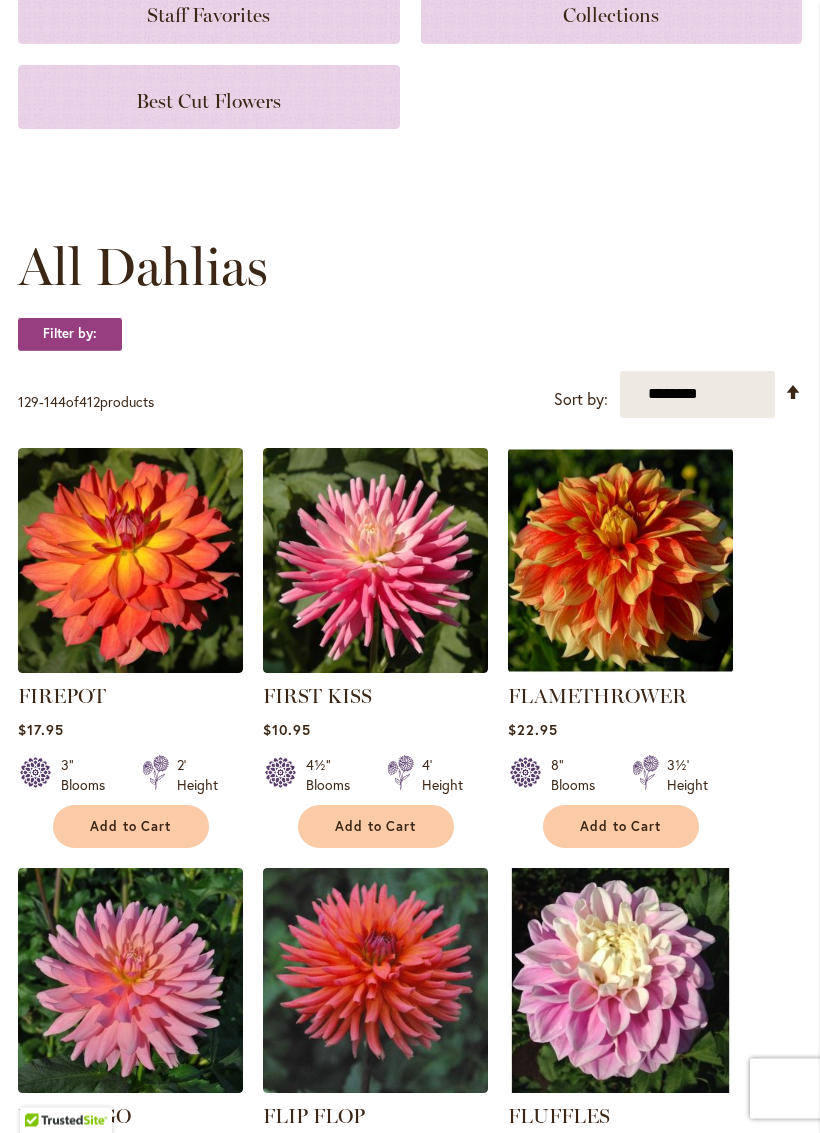 scroll, scrollTop: 372, scrollLeft: 0, axis: vertical 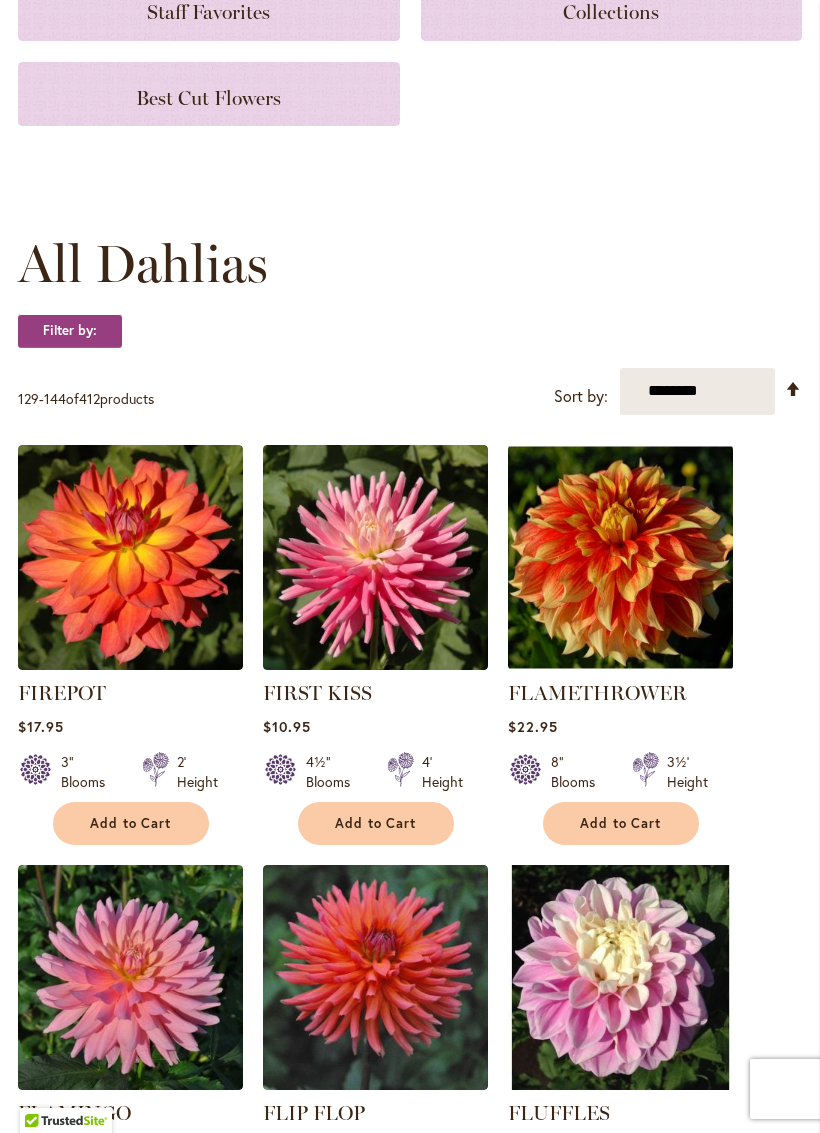 click on "Best Cut Flowers" 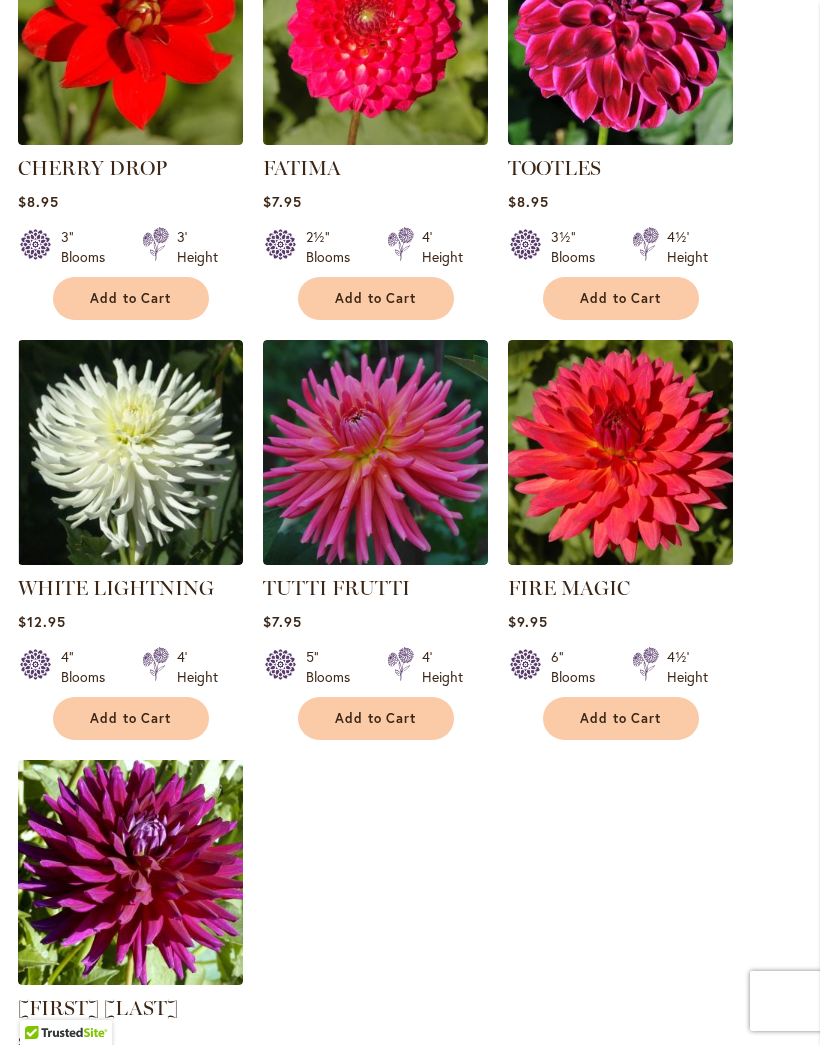 scroll, scrollTop: 1873, scrollLeft: 0, axis: vertical 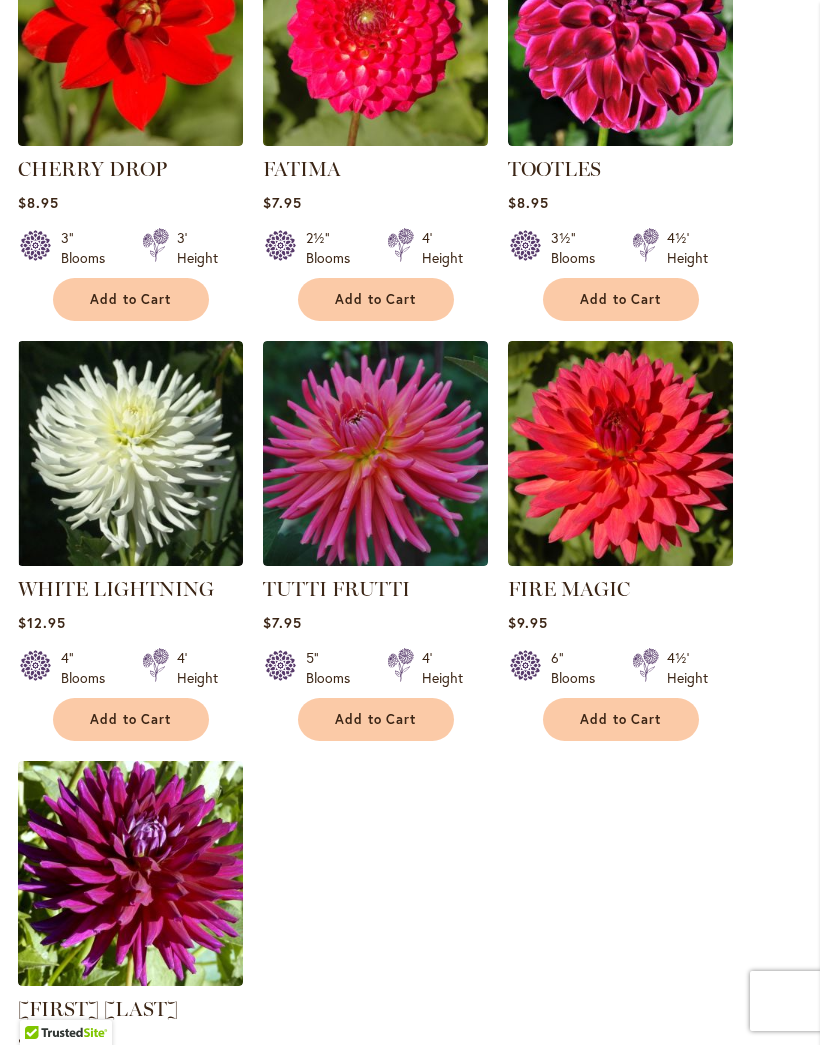 click on "Add to Cart" at bounding box center [131, 719] 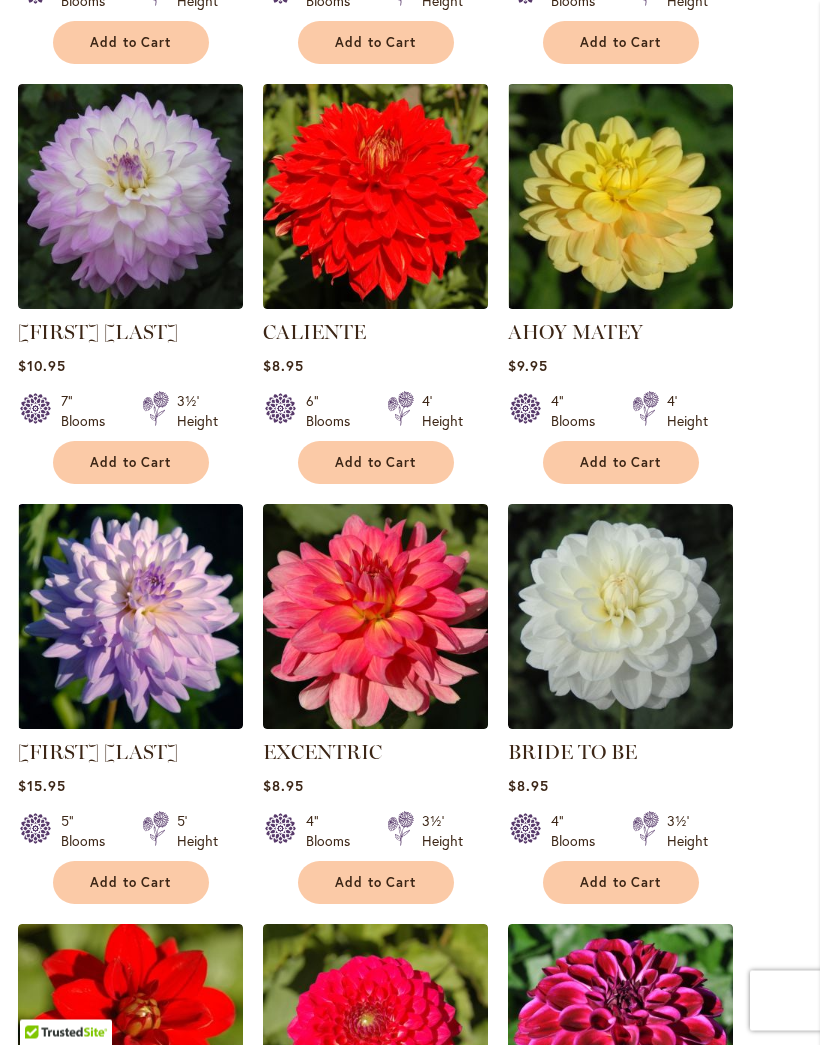 scroll, scrollTop: 922, scrollLeft: 0, axis: vertical 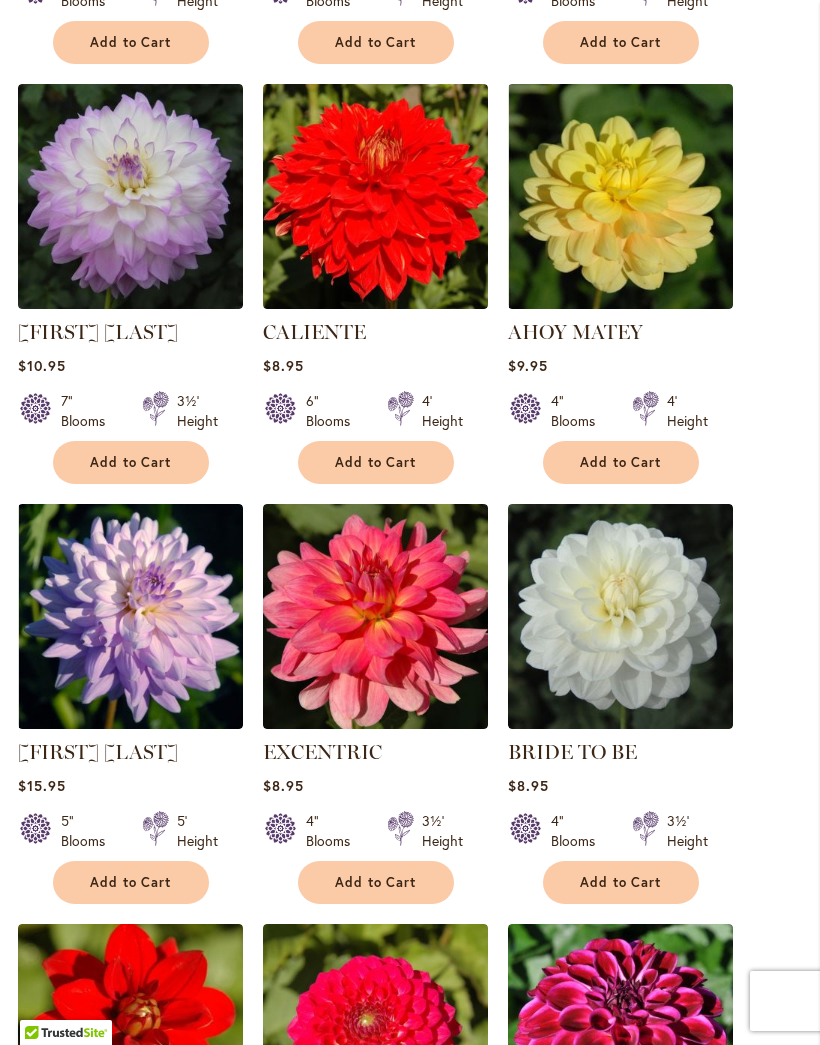 click on "Add to Cart" at bounding box center (131, 462) 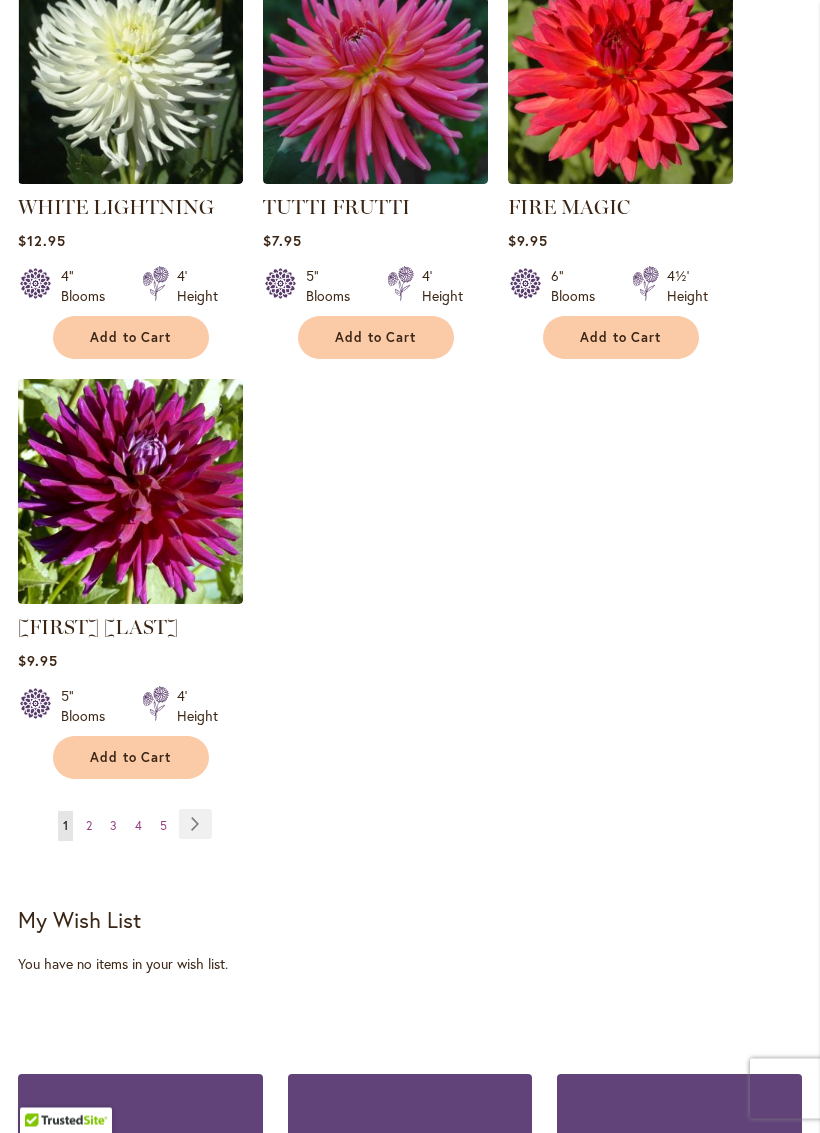 scroll, scrollTop: 2311, scrollLeft: 0, axis: vertical 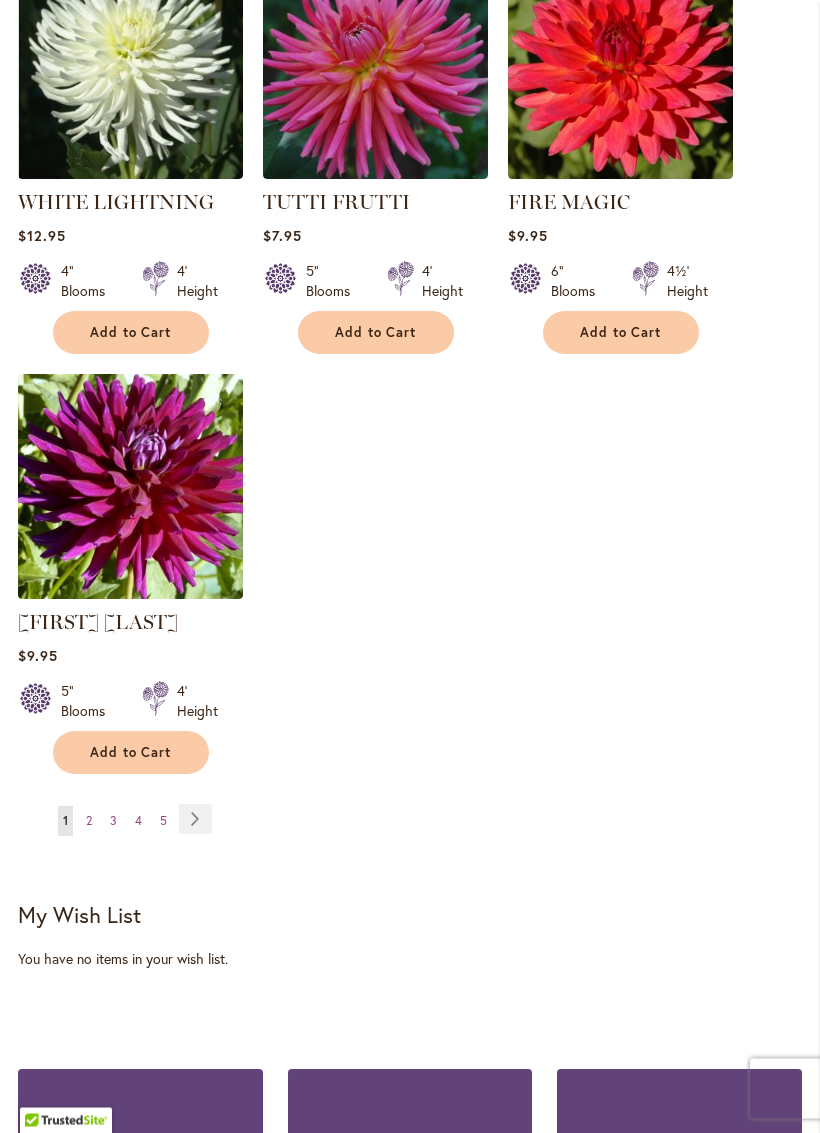 click on "Page
2" at bounding box center [89, 822] 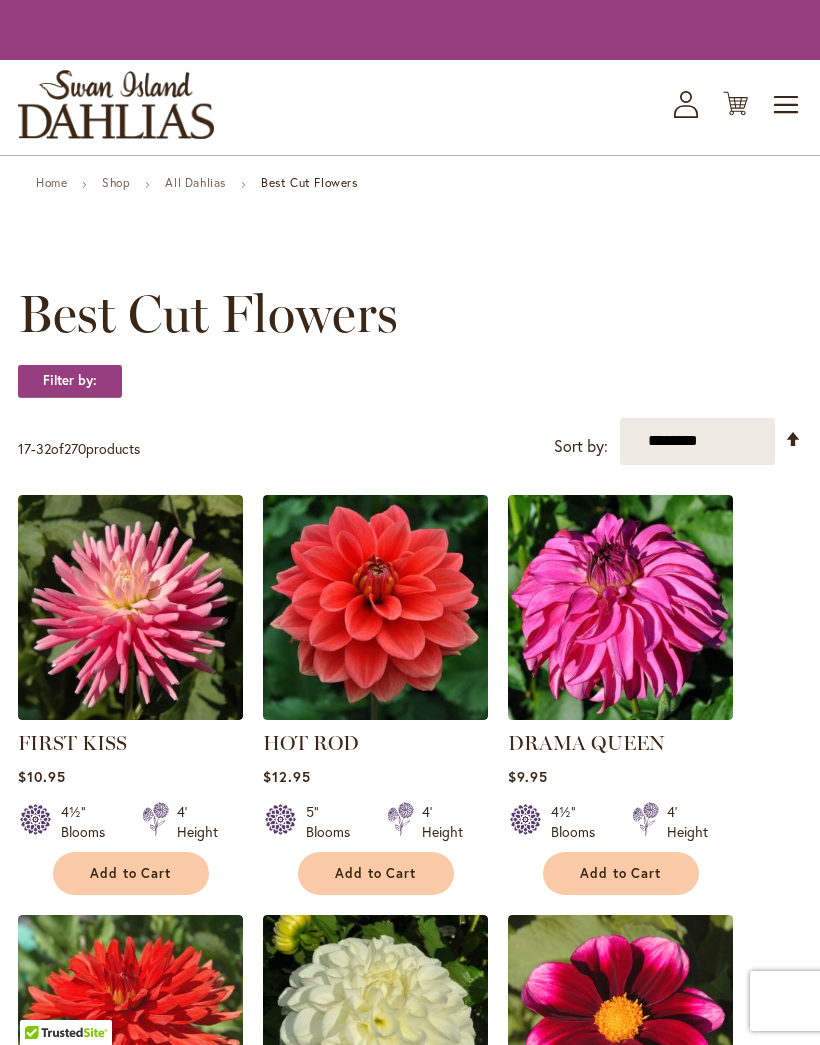 scroll, scrollTop: 0, scrollLeft: 0, axis: both 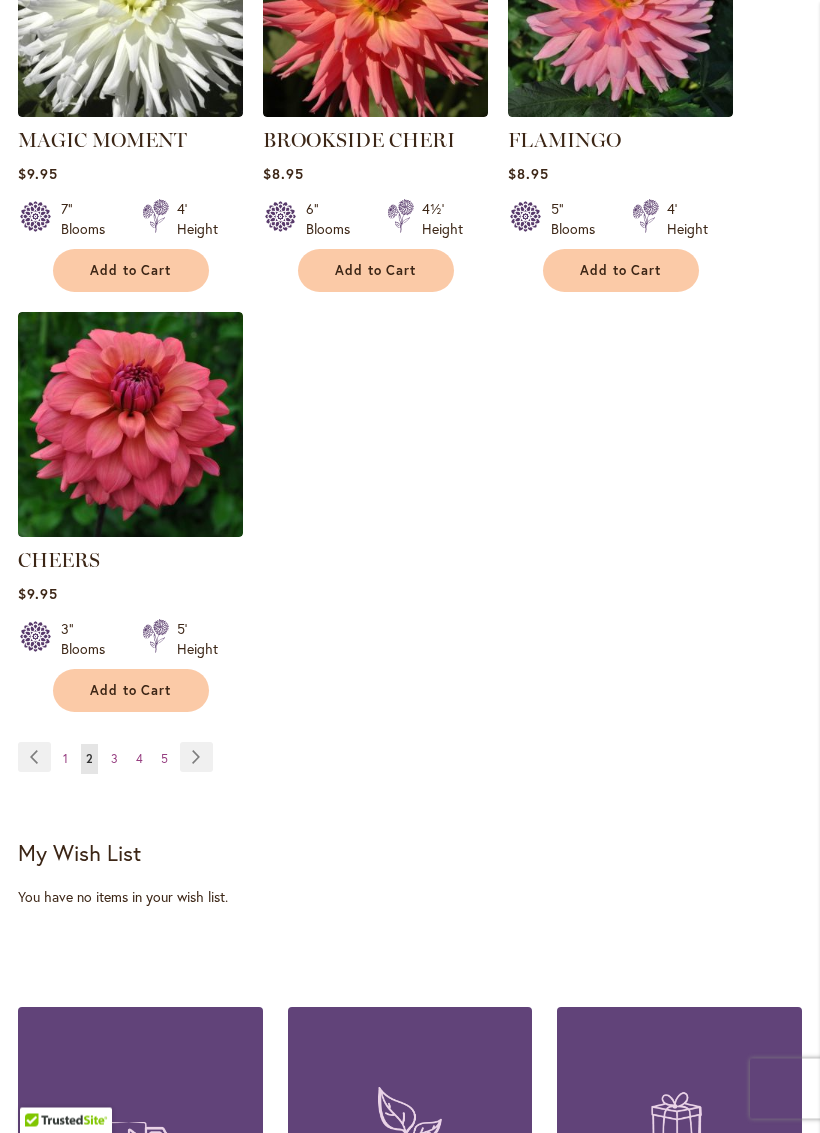 click on "Page
Previous
Page
1
You're currently reading page
2
Page
3
Page
4 Page 5 Page Next" at bounding box center (119, 759) 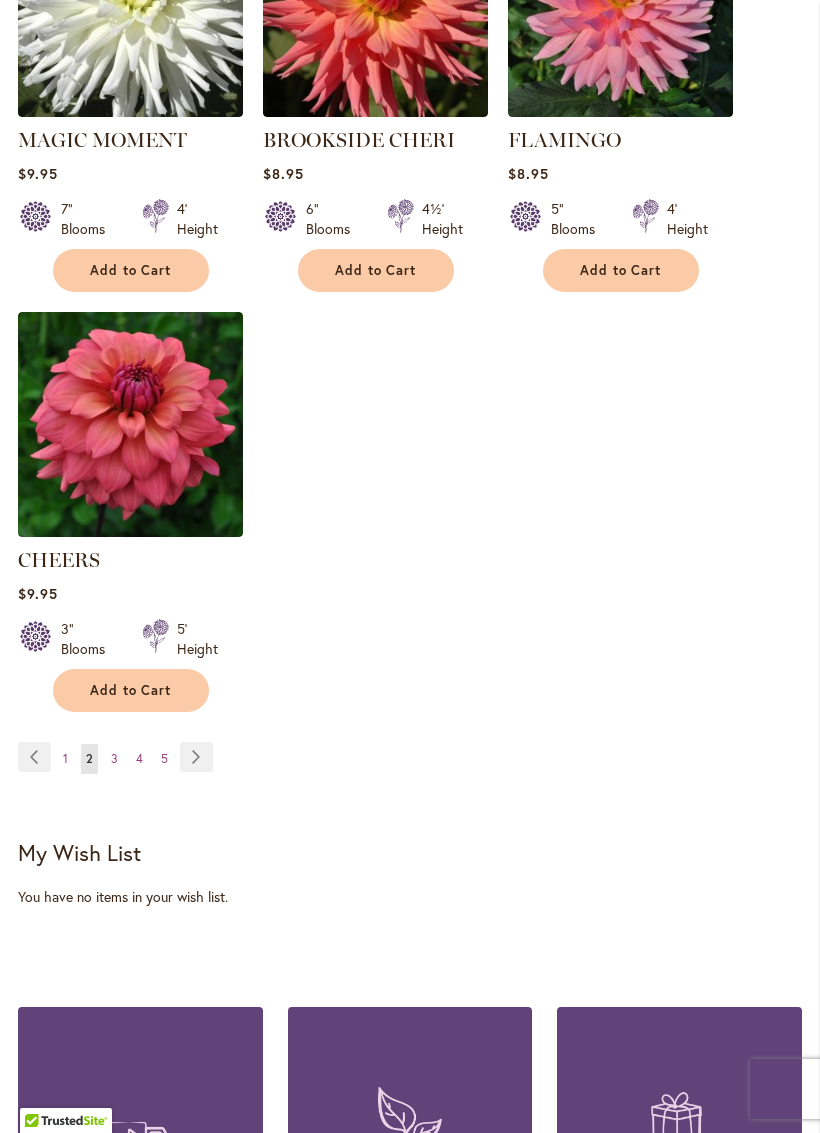 click on "Page
3" at bounding box center [114, 759] 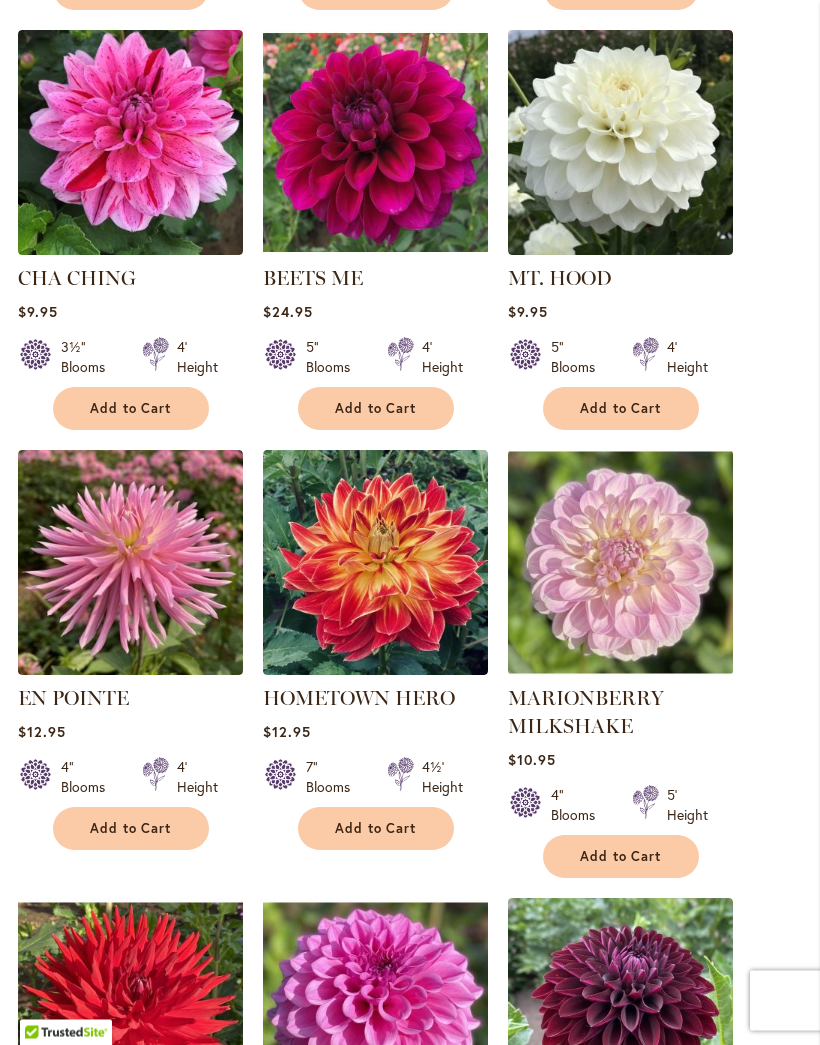 scroll, scrollTop: 1240, scrollLeft: 0, axis: vertical 